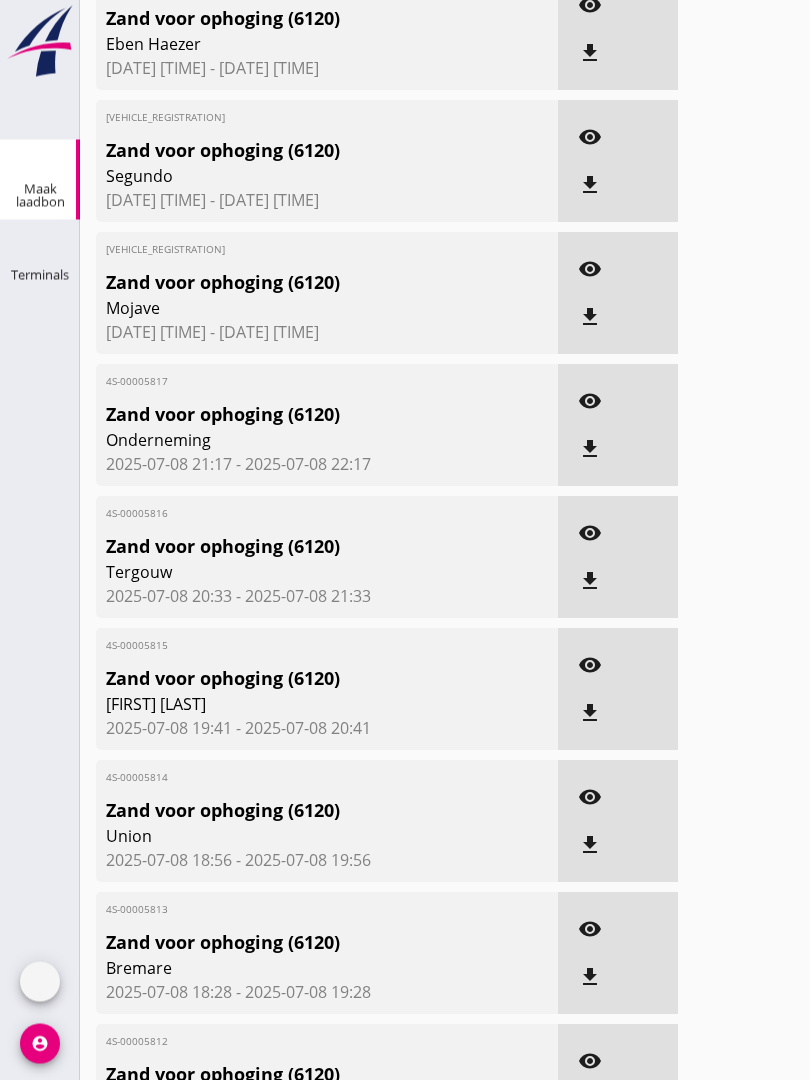 scroll, scrollTop: 0, scrollLeft: 0, axis: both 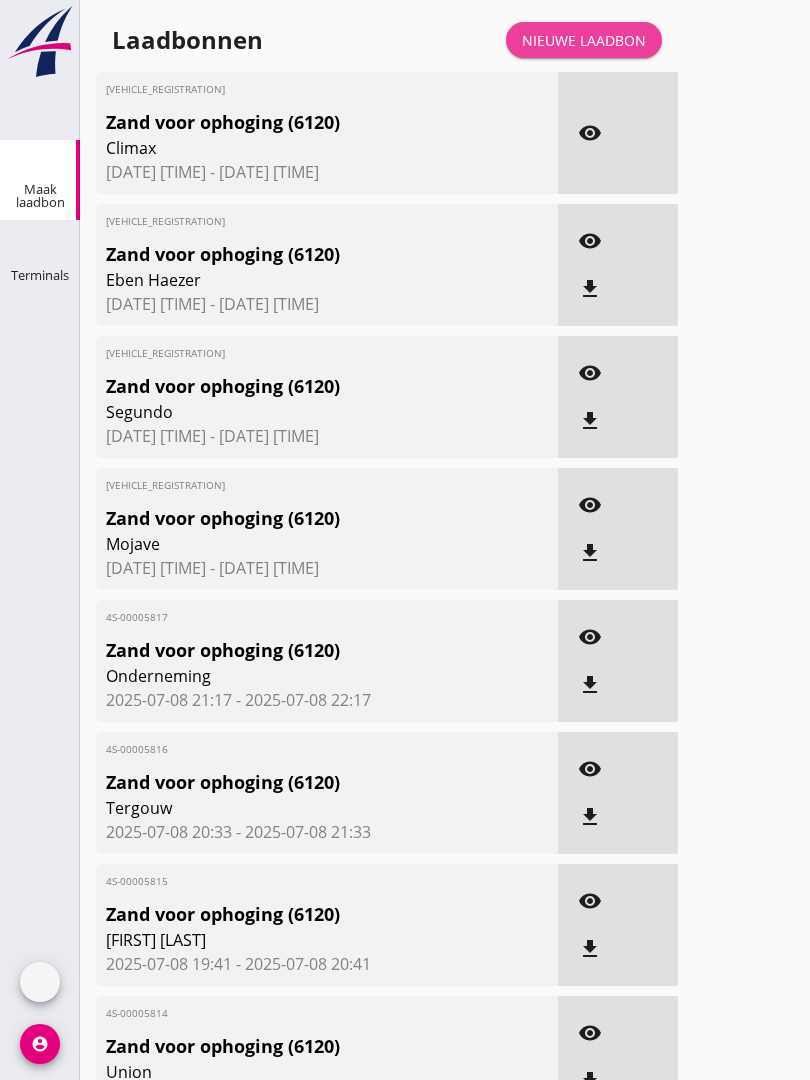 click on "Nieuwe laadbon" at bounding box center (584, 40) 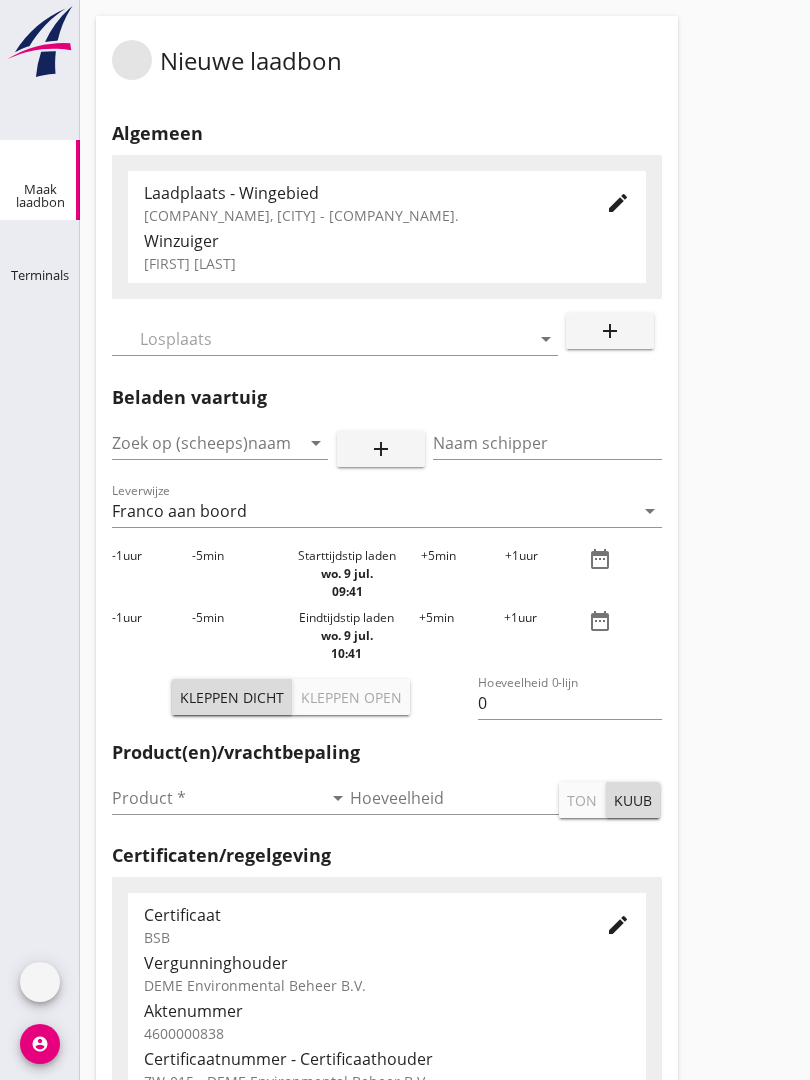 click at bounding box center (321, 339) 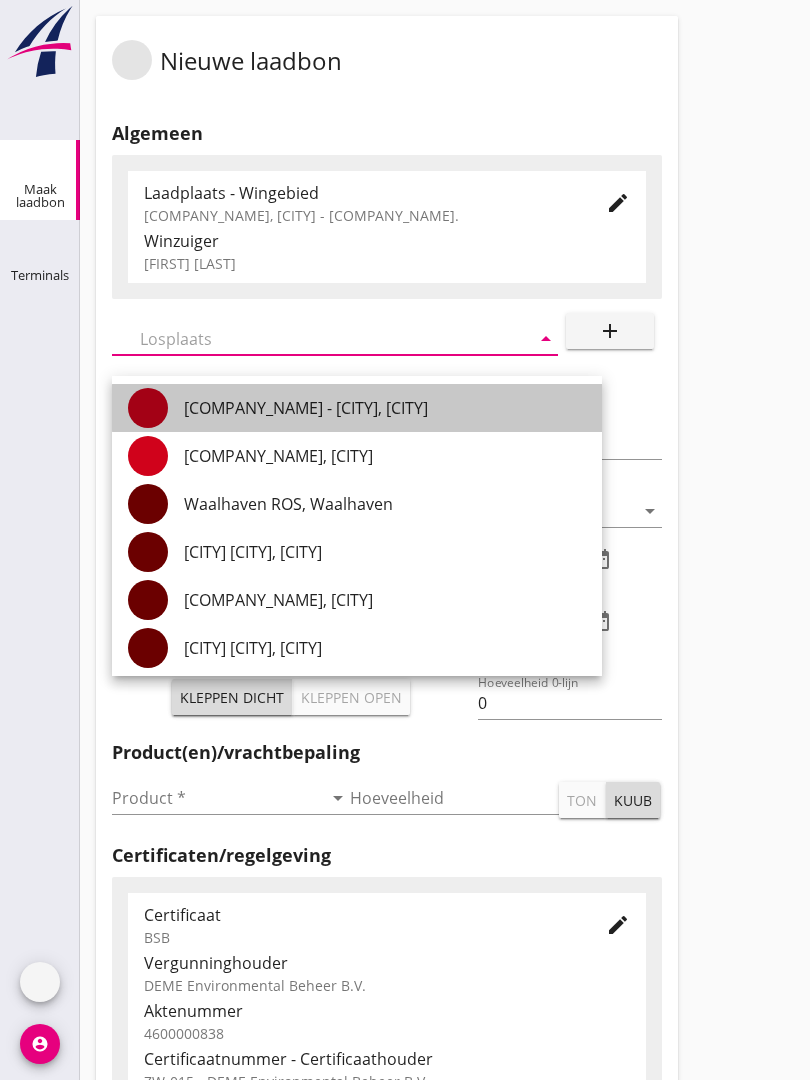 click on "[COMPANY_NAME] - [CITY], [CITY]" at bounding box center [385, 408] 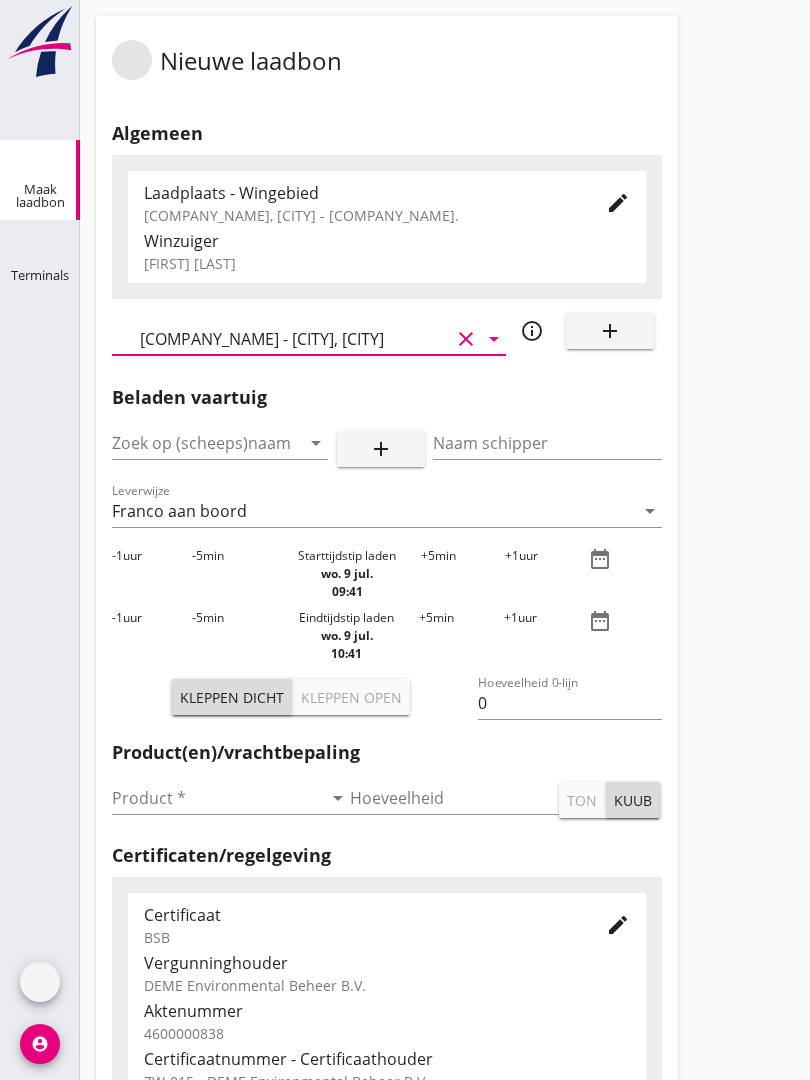 click at bounding box center (192, 443) 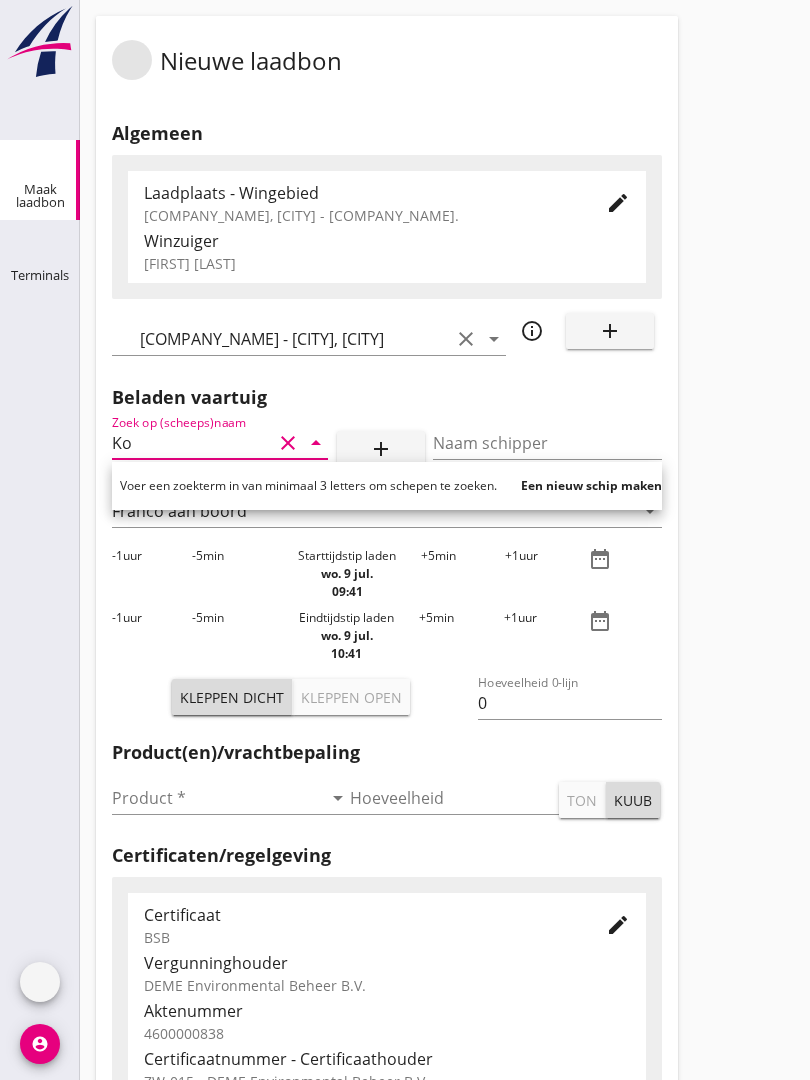 type on "Kor" 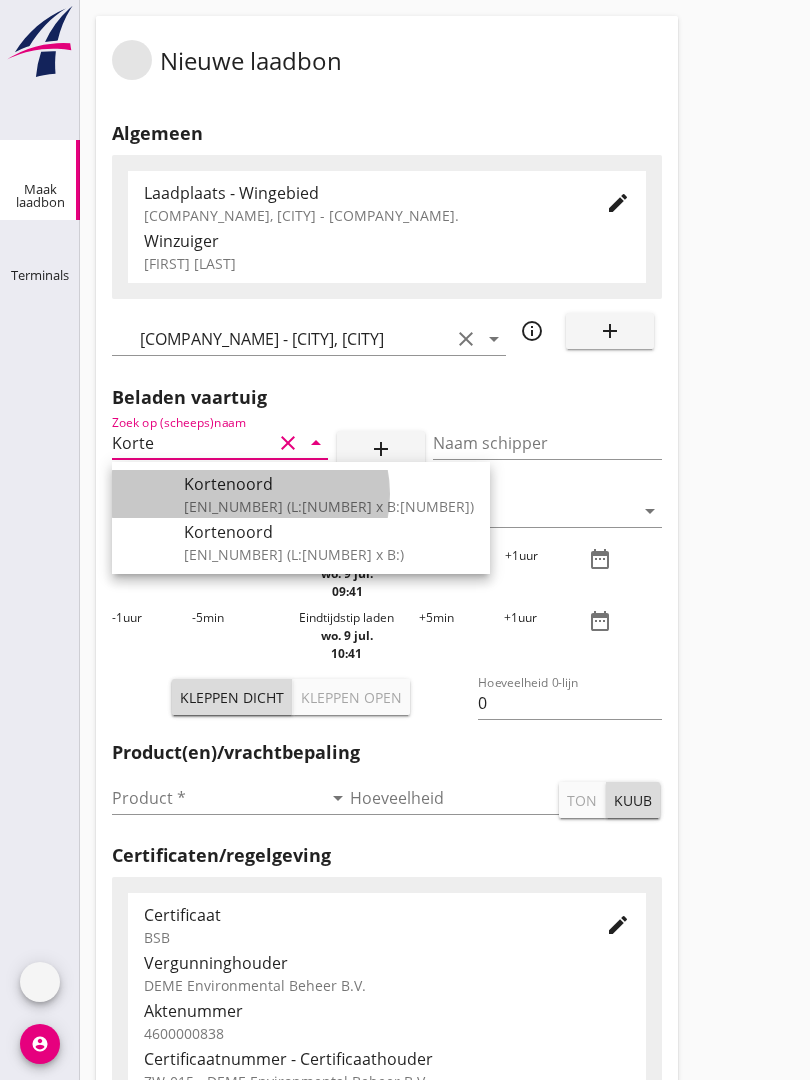click on "Kortenoord" at bounding box center [329, 484] 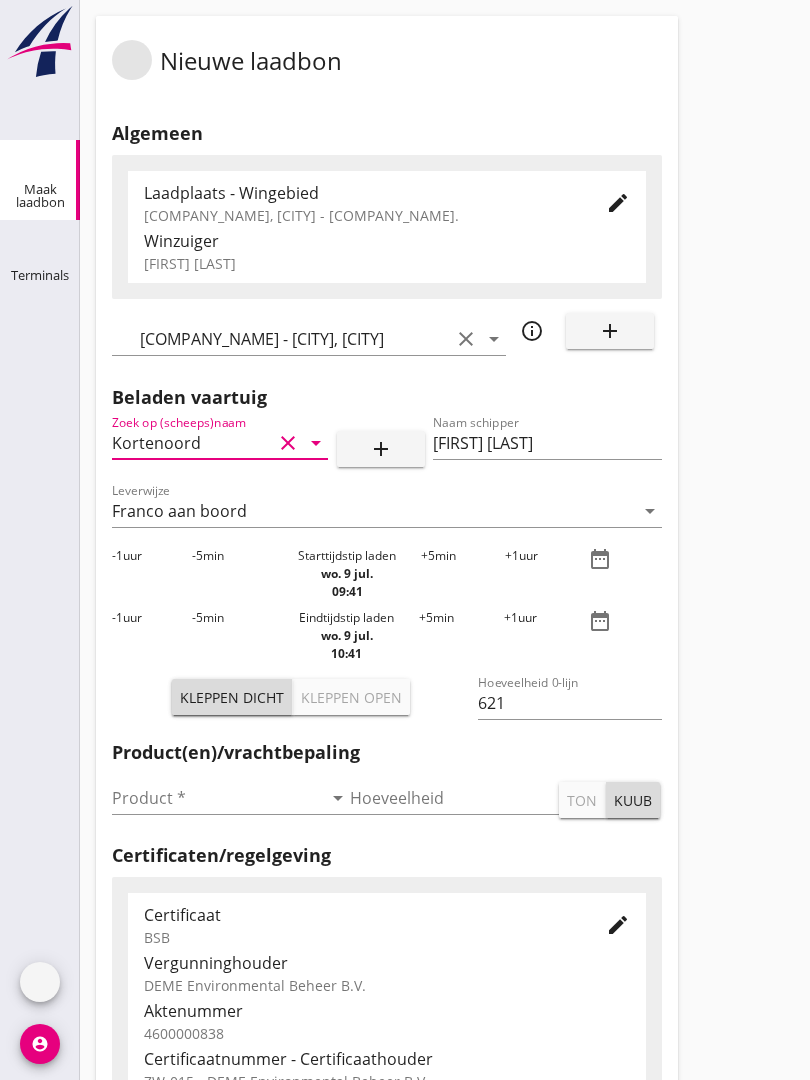 click on "Kleppen open" at bounding box center (351, 697) 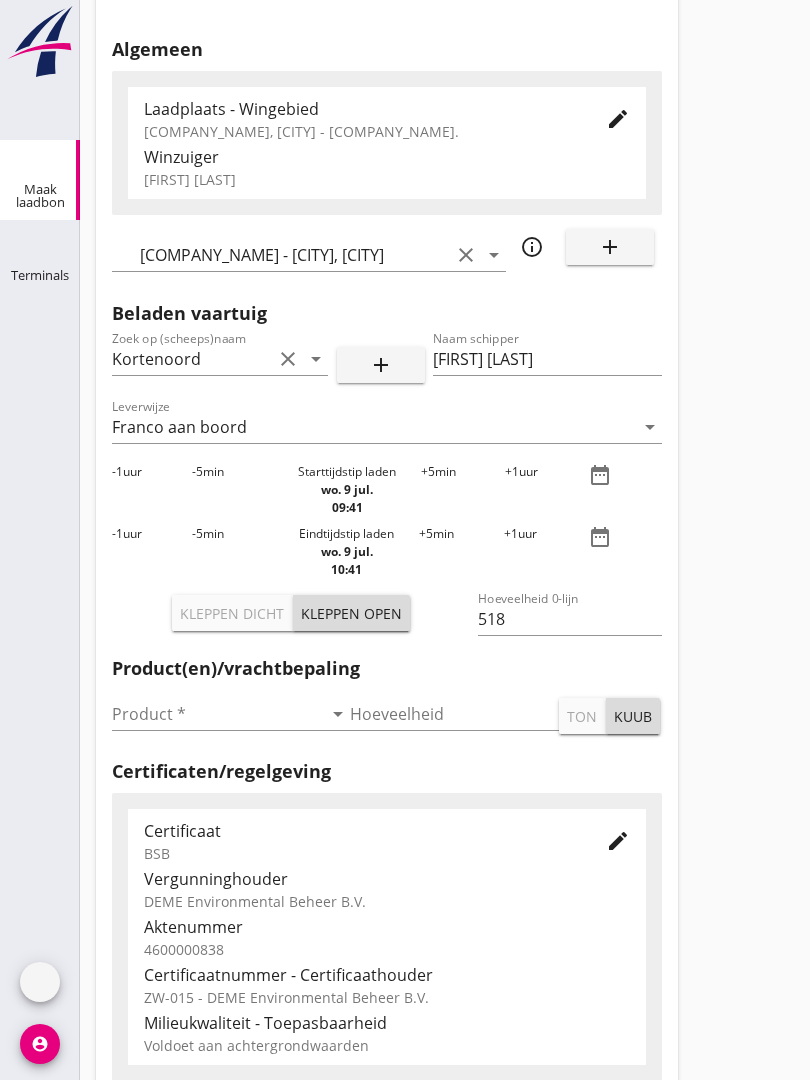 click at bounding box center [217, 714] 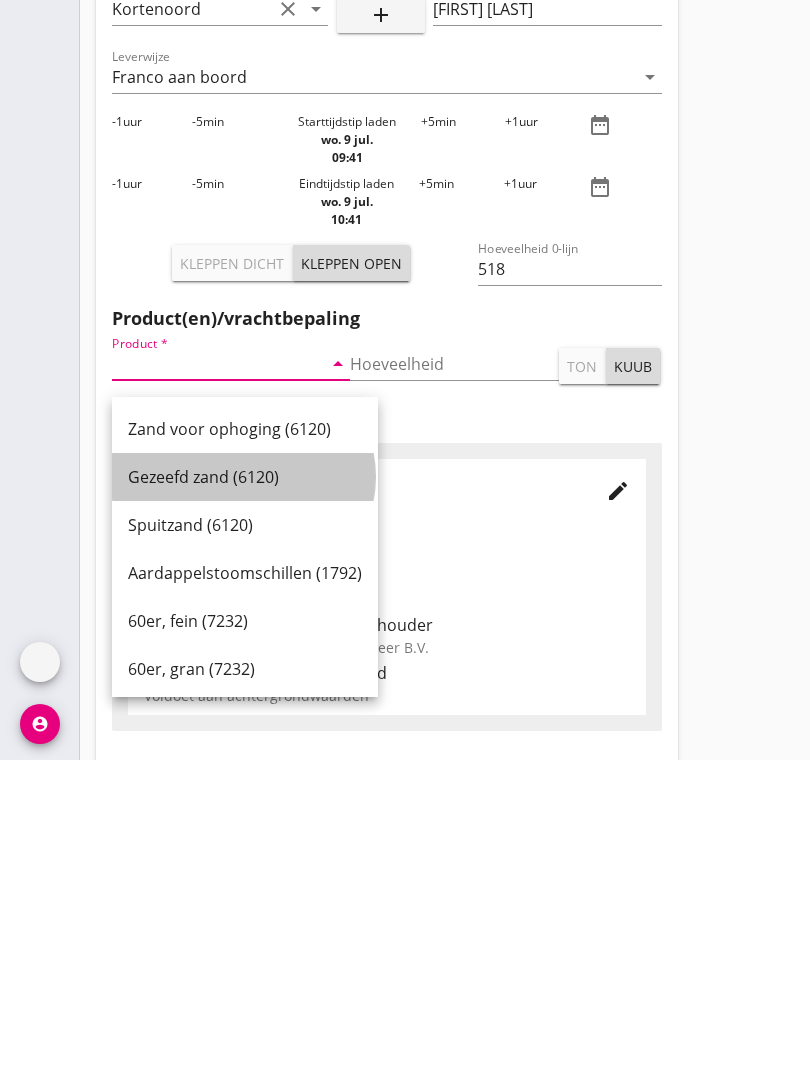 click on "Gezeefd zand (6120)" at bounding box center [245, 797] 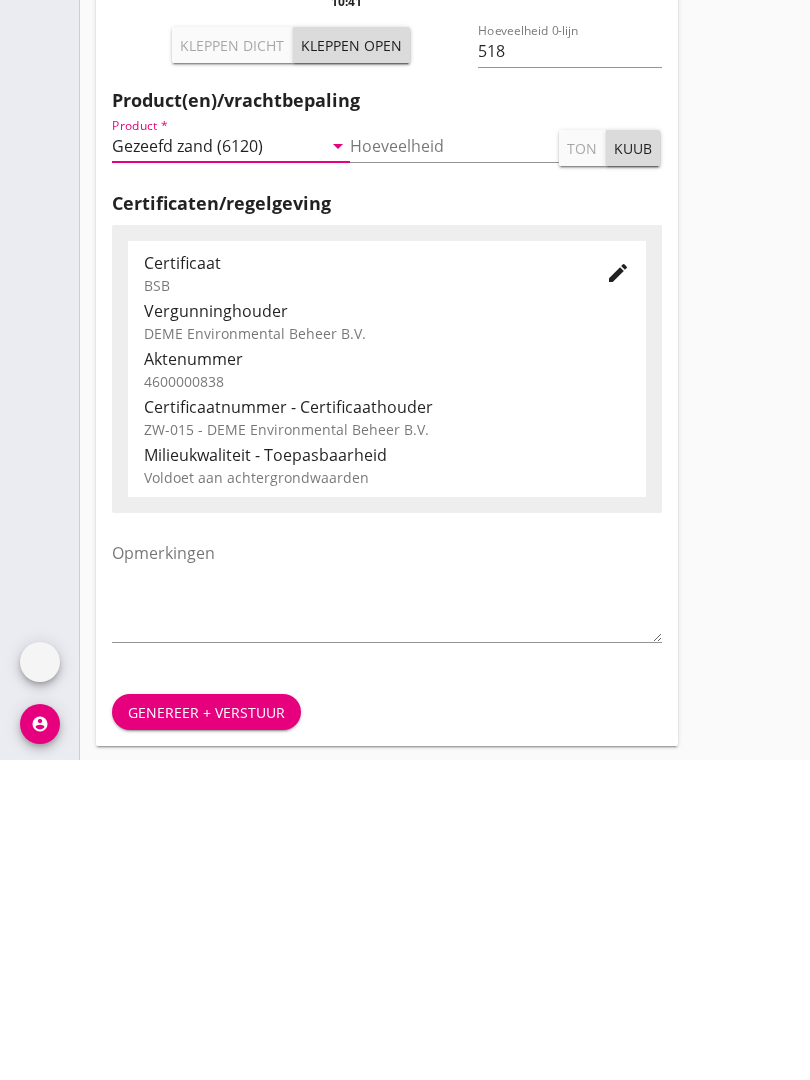 scroll, scrollTop: 350, scrollLeft: 0, axis: vertical 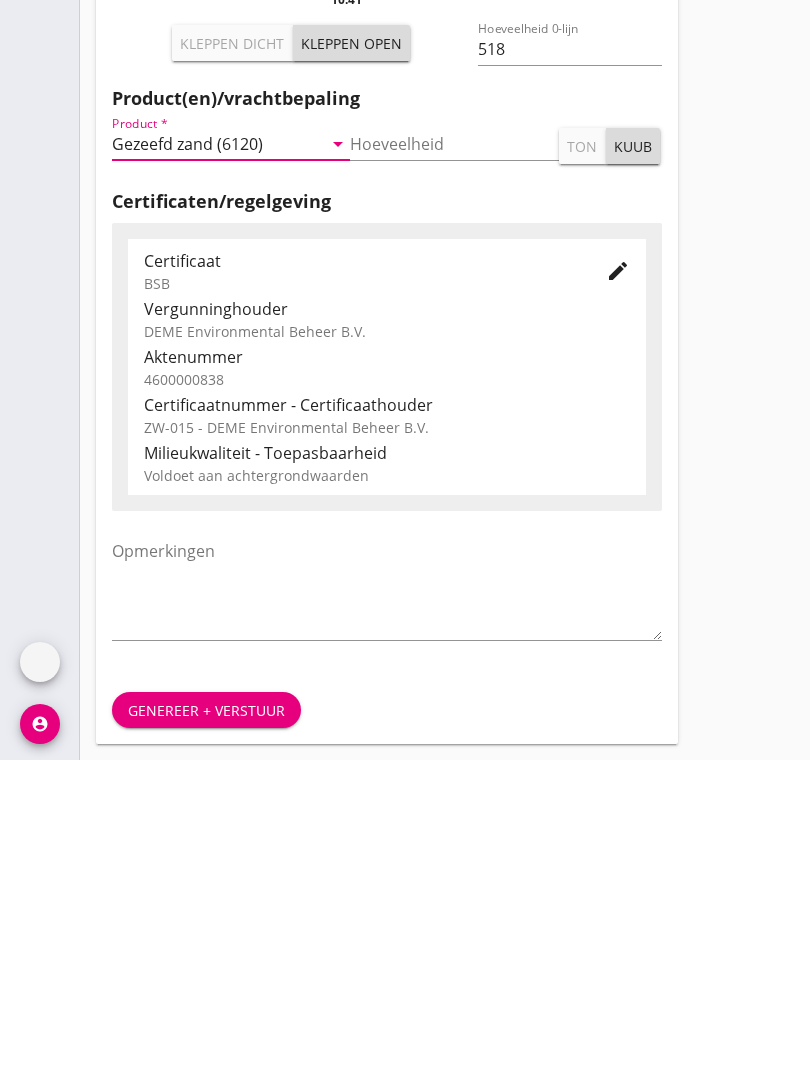 click on "Genereer + verstuur" at bounding box center [206, 1030] 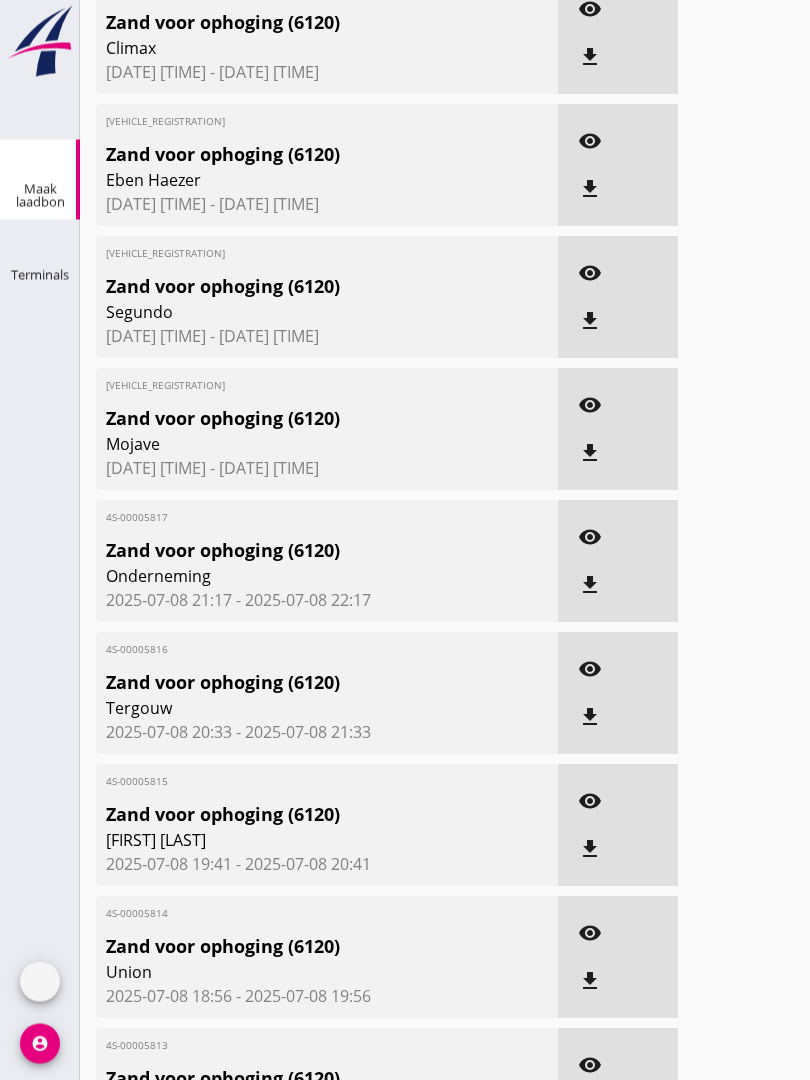 scroll, scrollTop: 0, scrollLeft: 0, axis: both 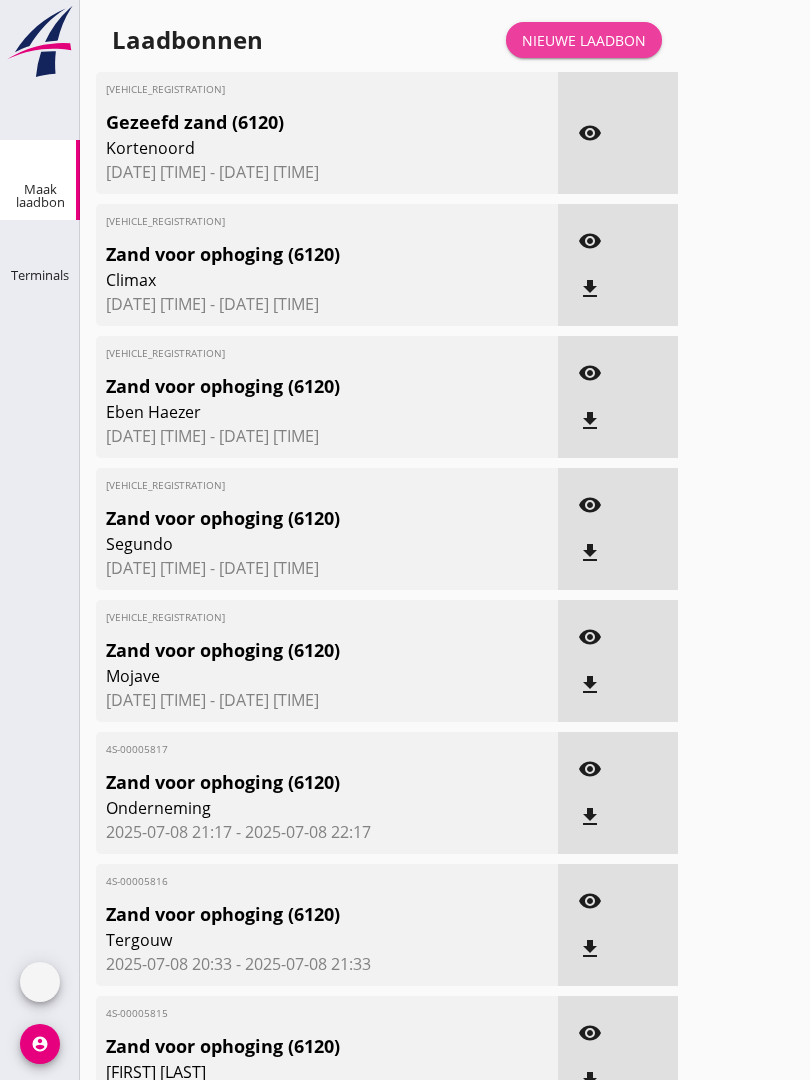 click on "Nieuwe laadbon" at bounding box center (584, 40) 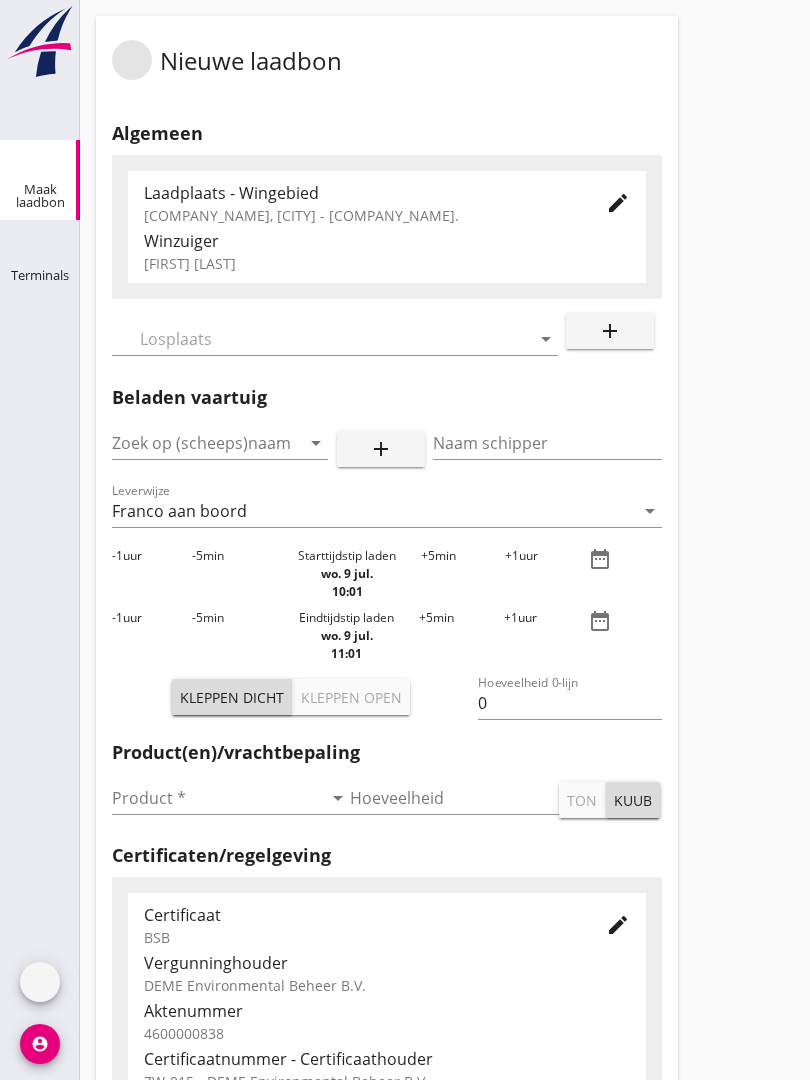 click at bounding box center [321, 339] 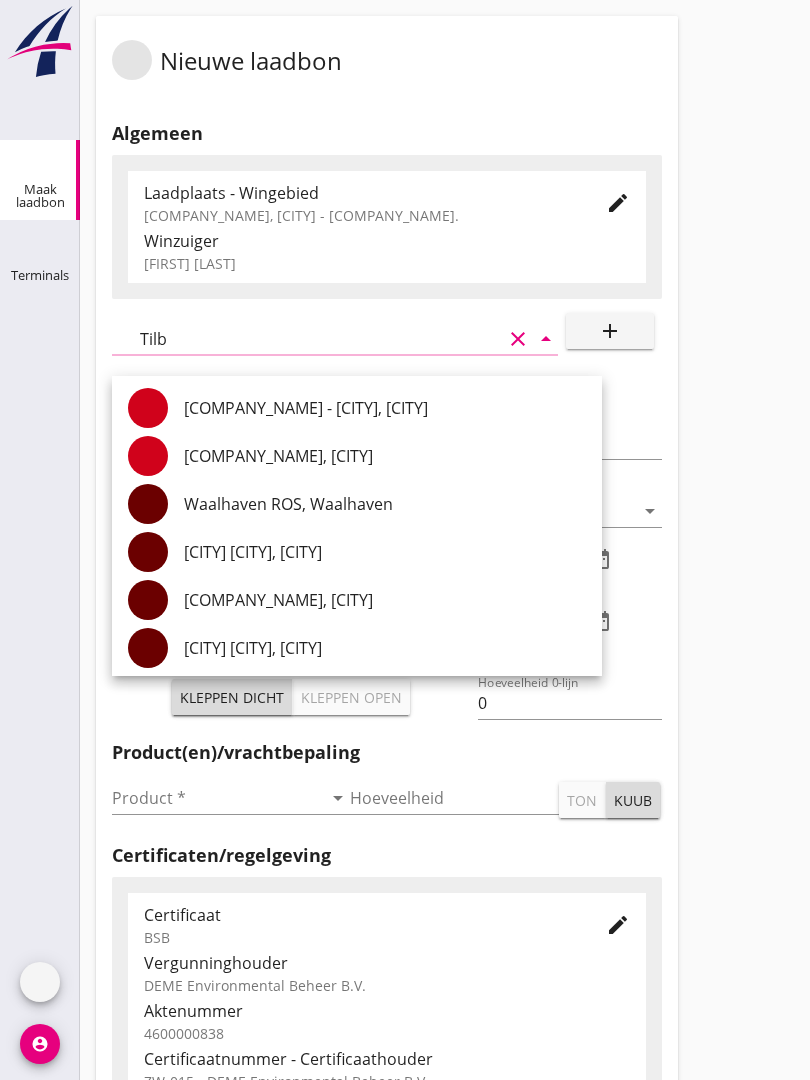 type on "Tilbu" 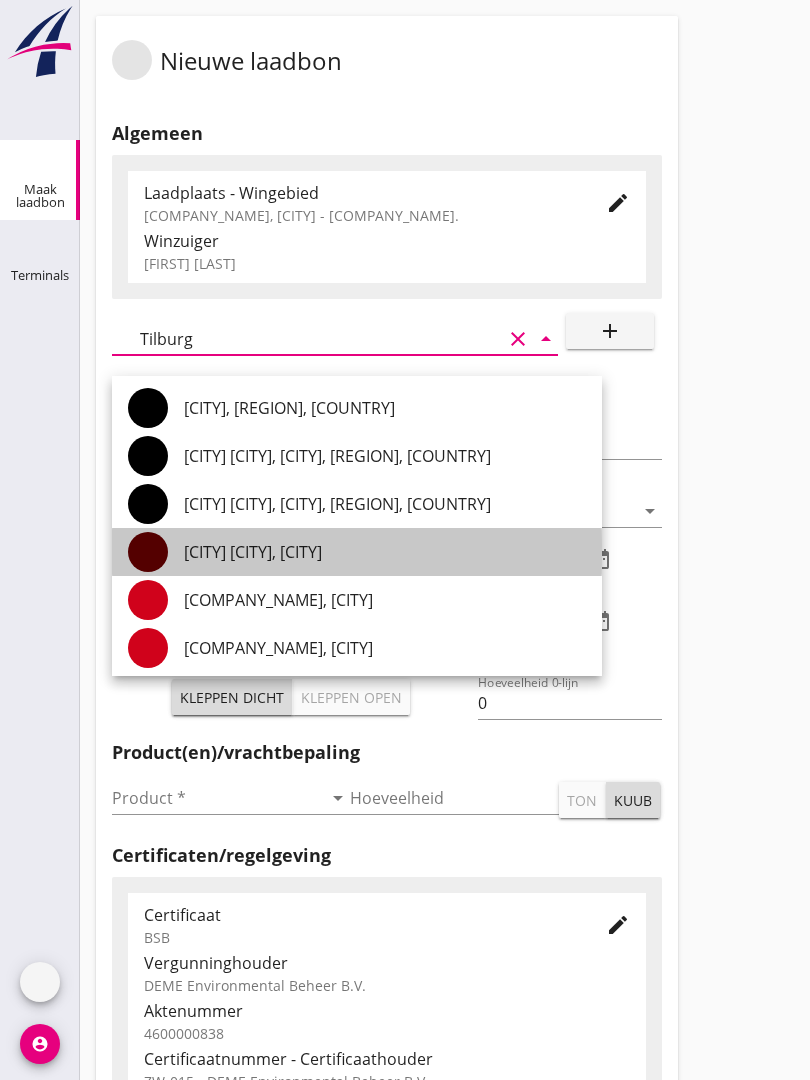 click on "[CITY] [CITY], [CITY]" at bounding box center (385, 552) 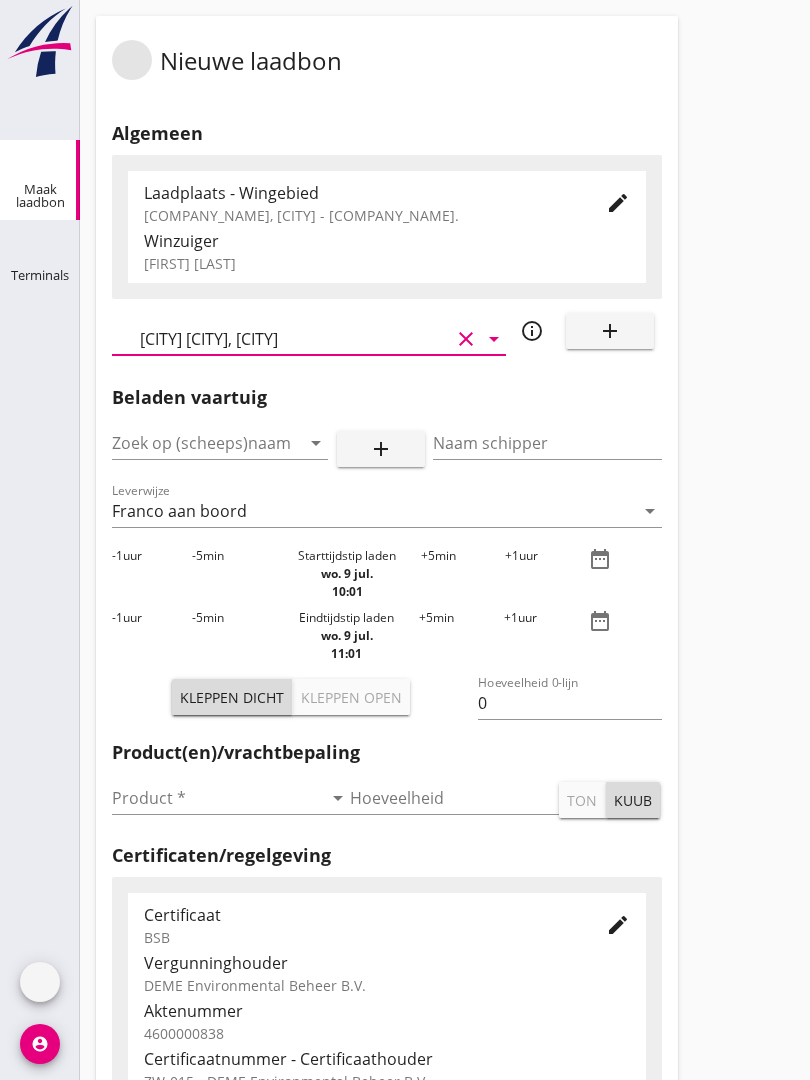 click at bounding box center (192, 443) 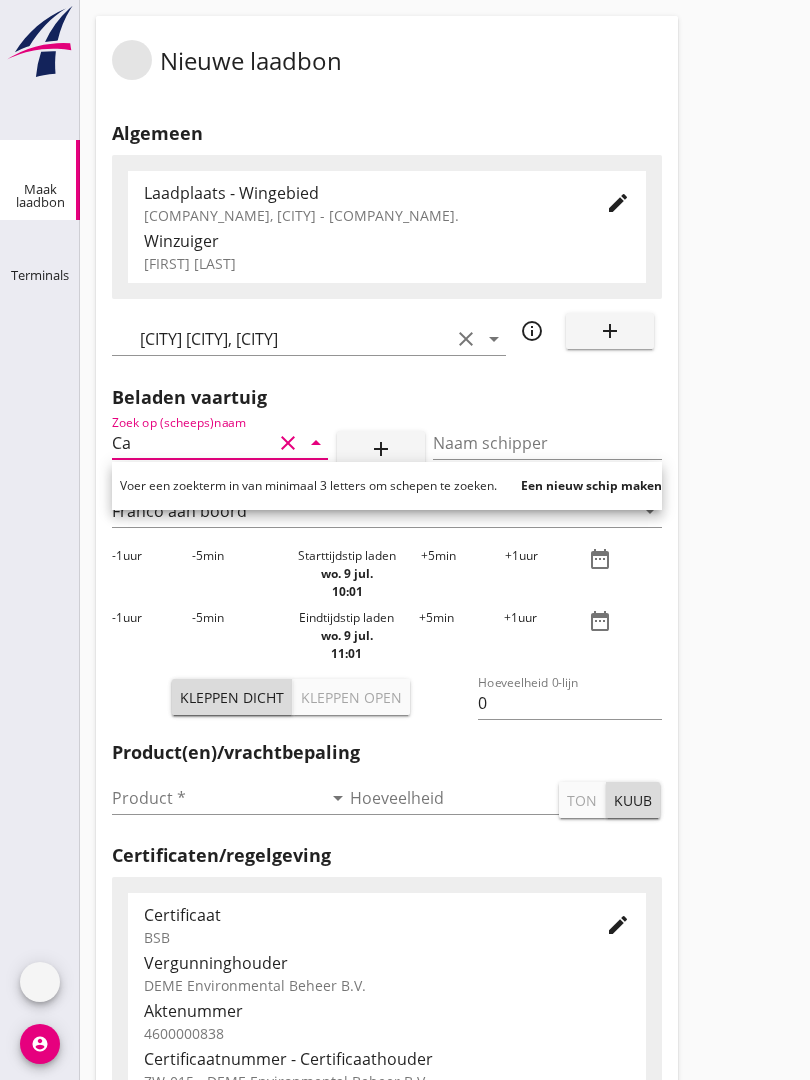 type on "Caa" 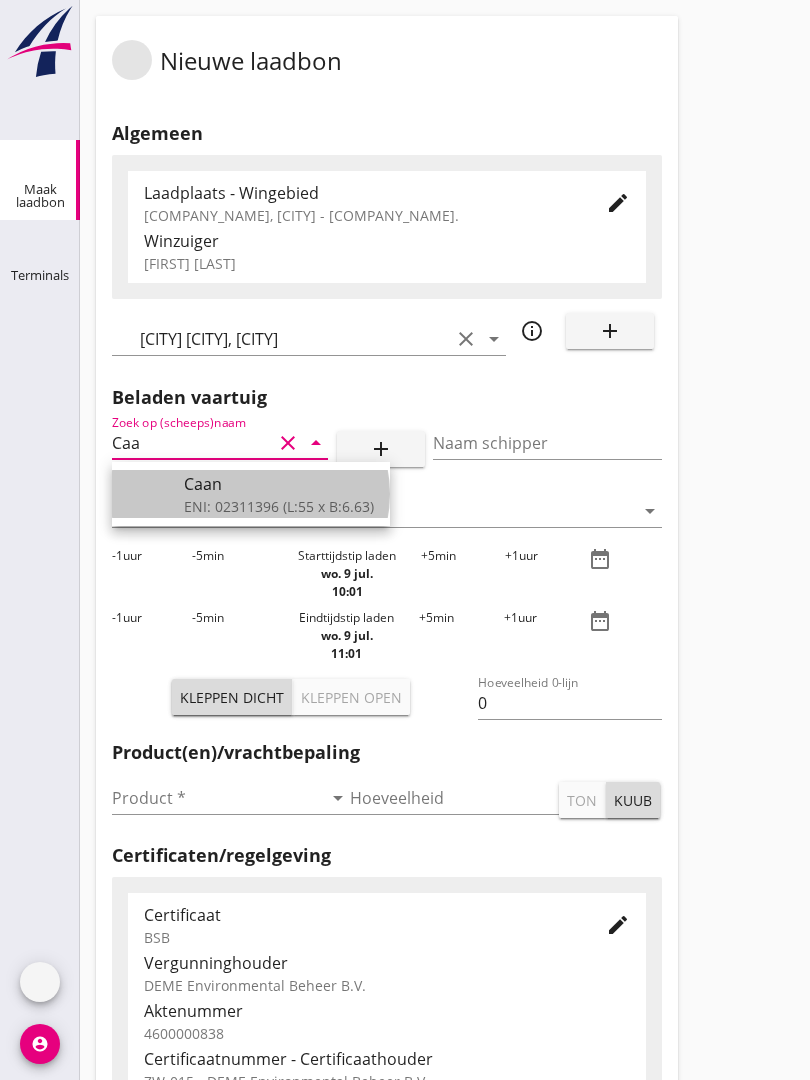 click on "Caan" at bounding box center [279, 484] 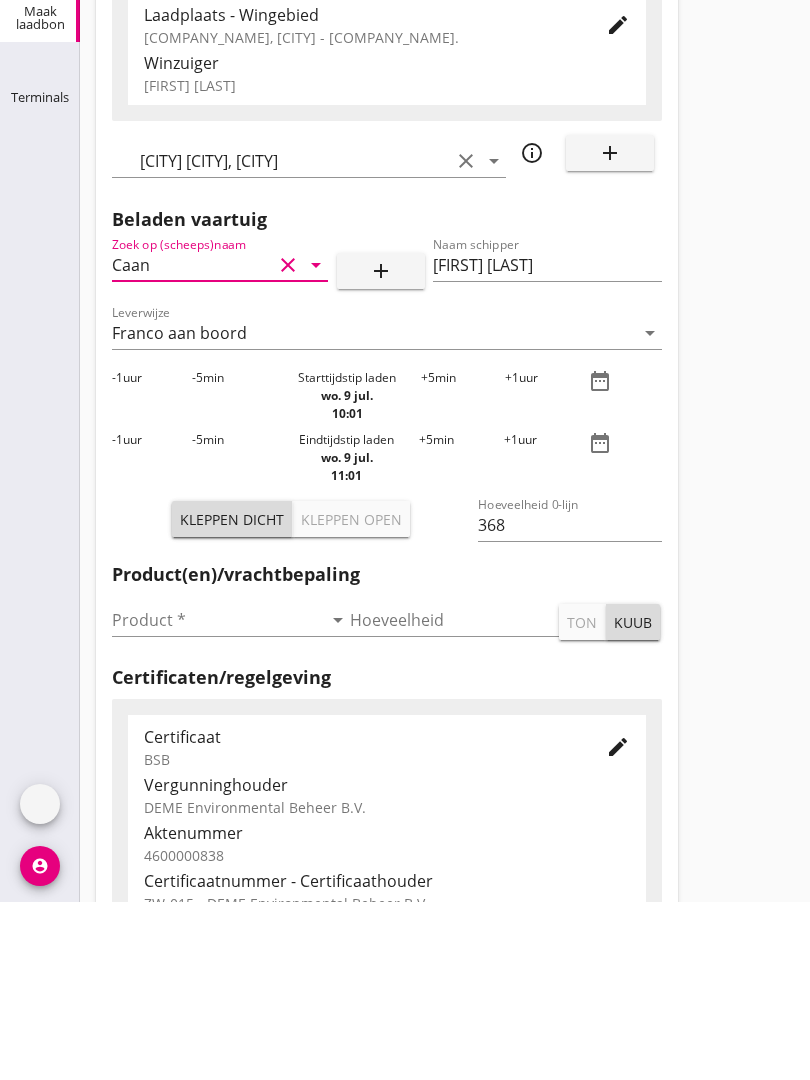 click at bounding box center [217, 798] 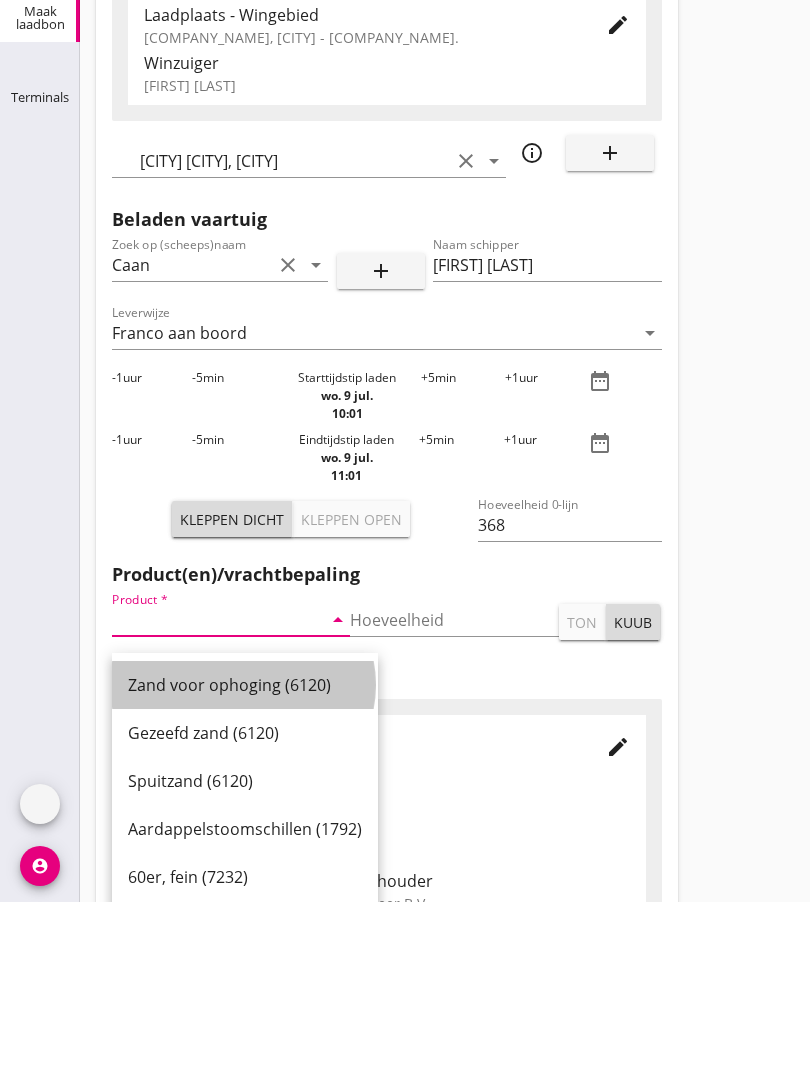 click on "Zand voor ophoging (6120)" at bounding box center [245, 863] 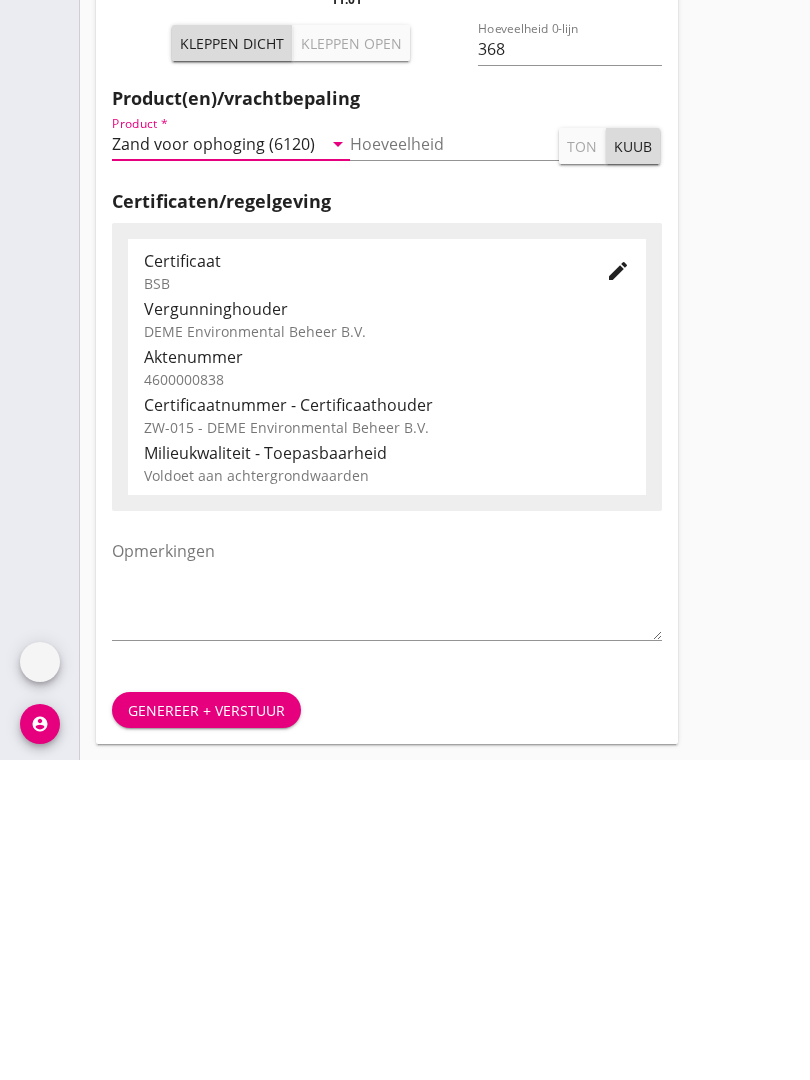scroll, scrollTop: 350, scrollLeft: 0, axis: vertical 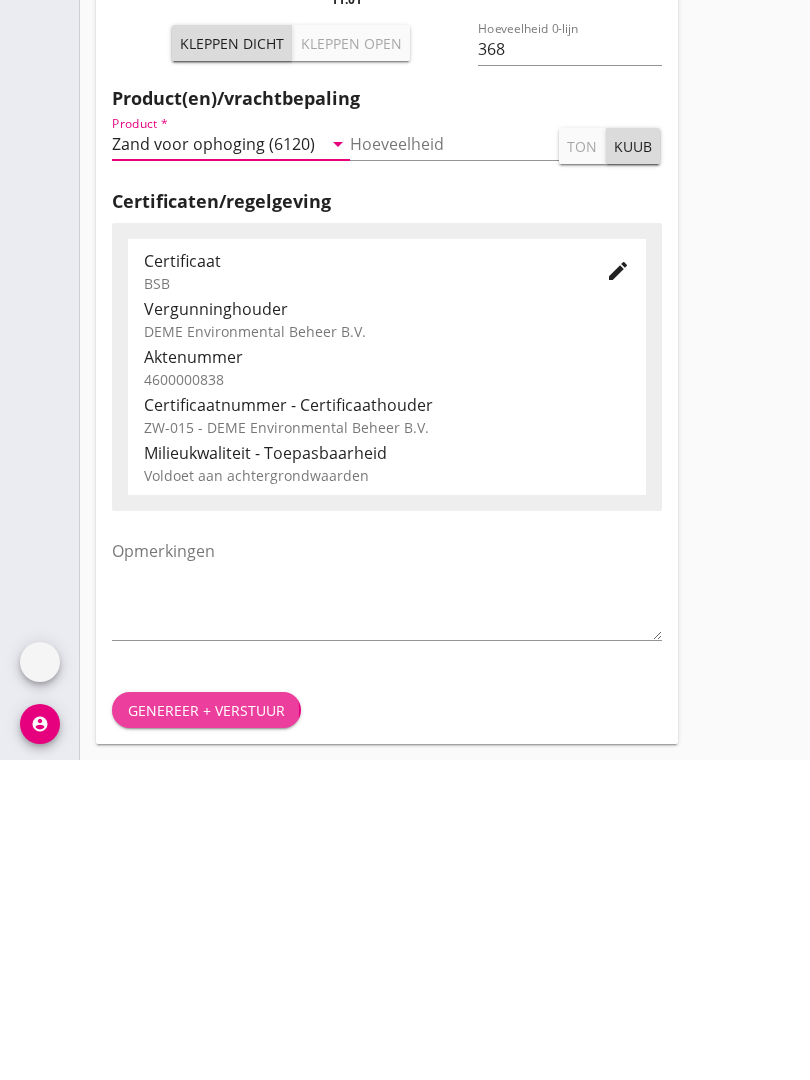 click on "Genereer + verstuur" at bounding box center (206, 1030) 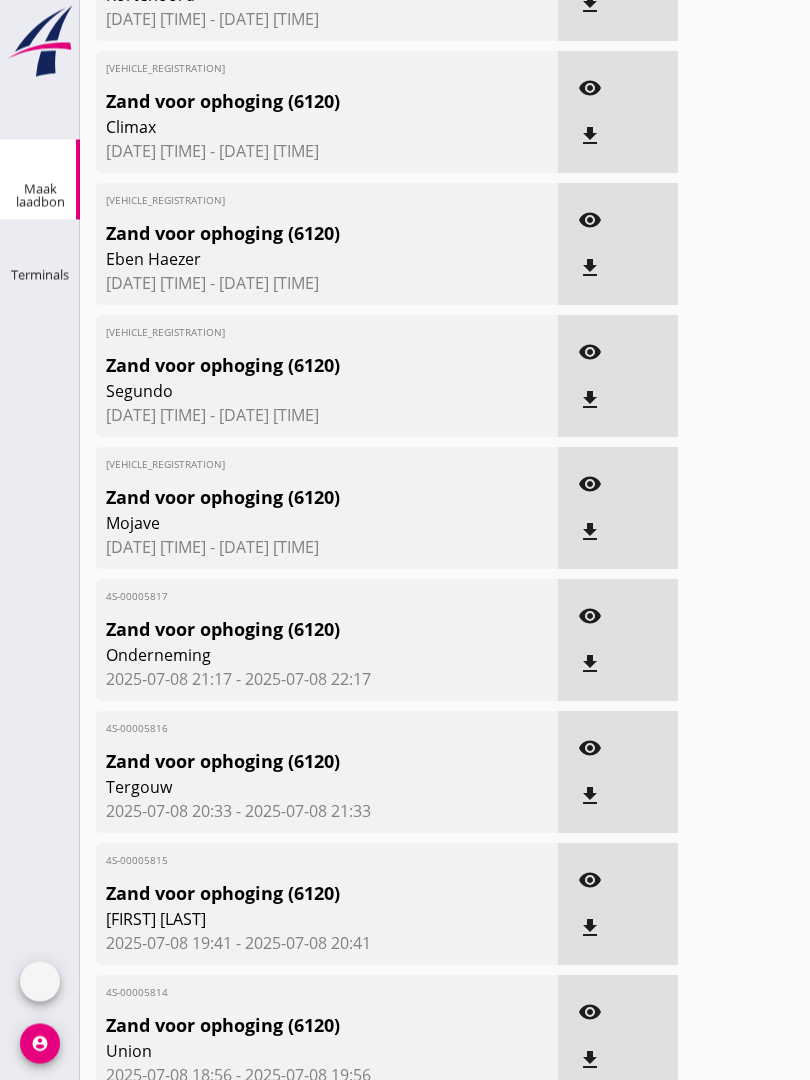 scroll, scrollTop: 0, scrollLeft: 0, axis: both 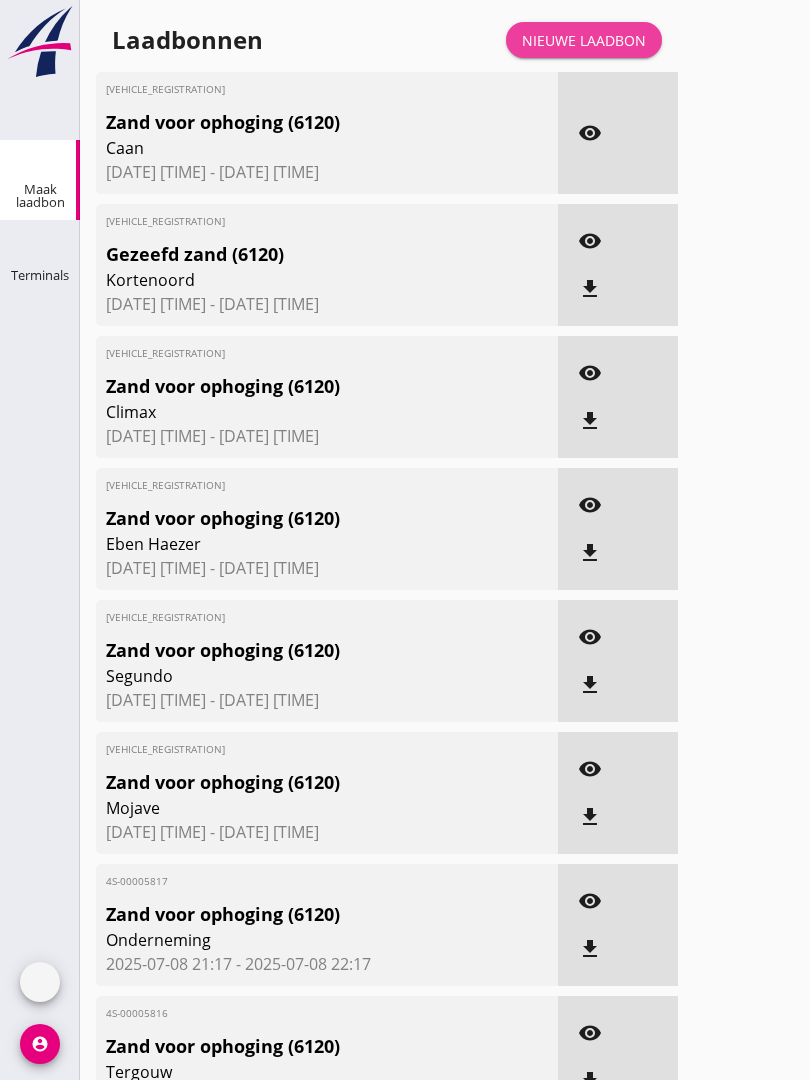 click on "Nieuwe laadbon" at bounding box center [584, 40] 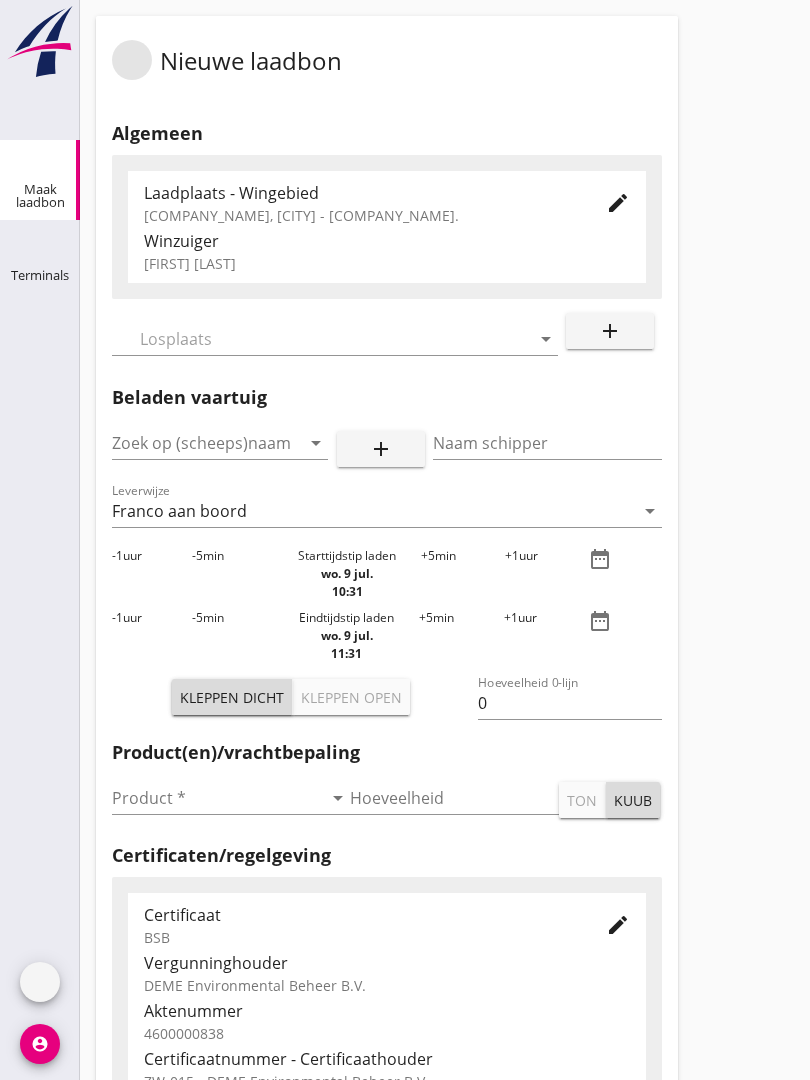 click at bounding box center [321, 339] 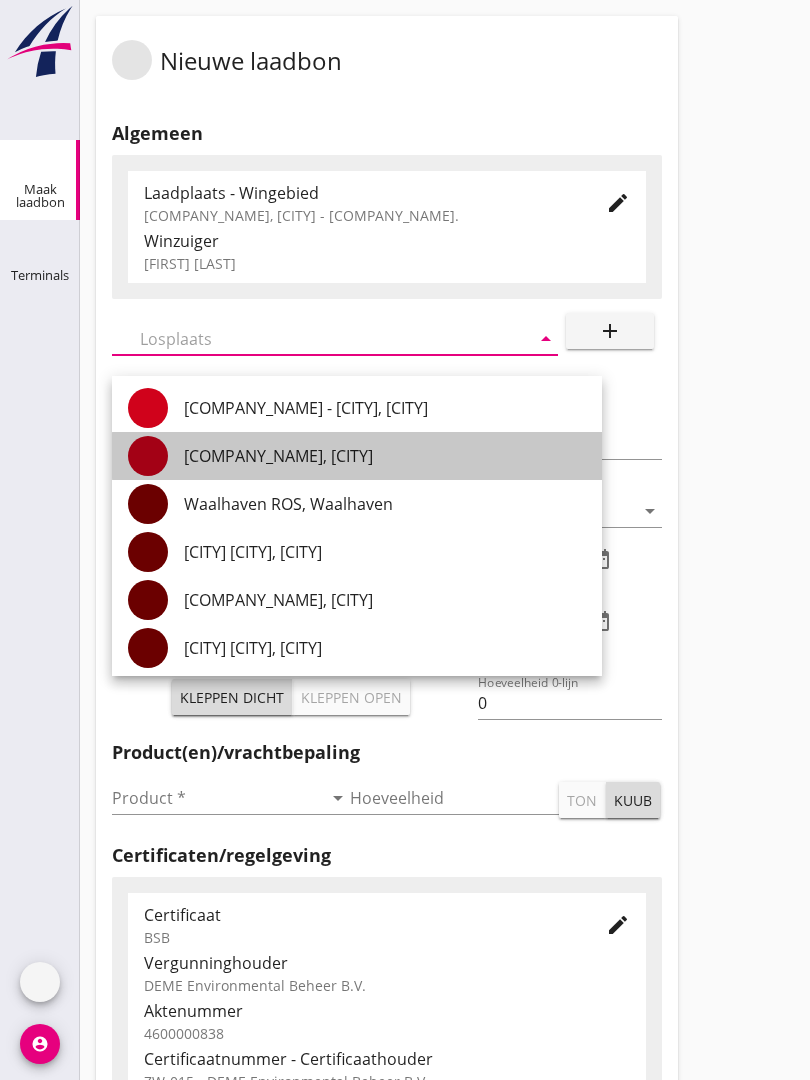 click on "[COMPANY_NAME], [CITY]" at bounding box center [385, 456] 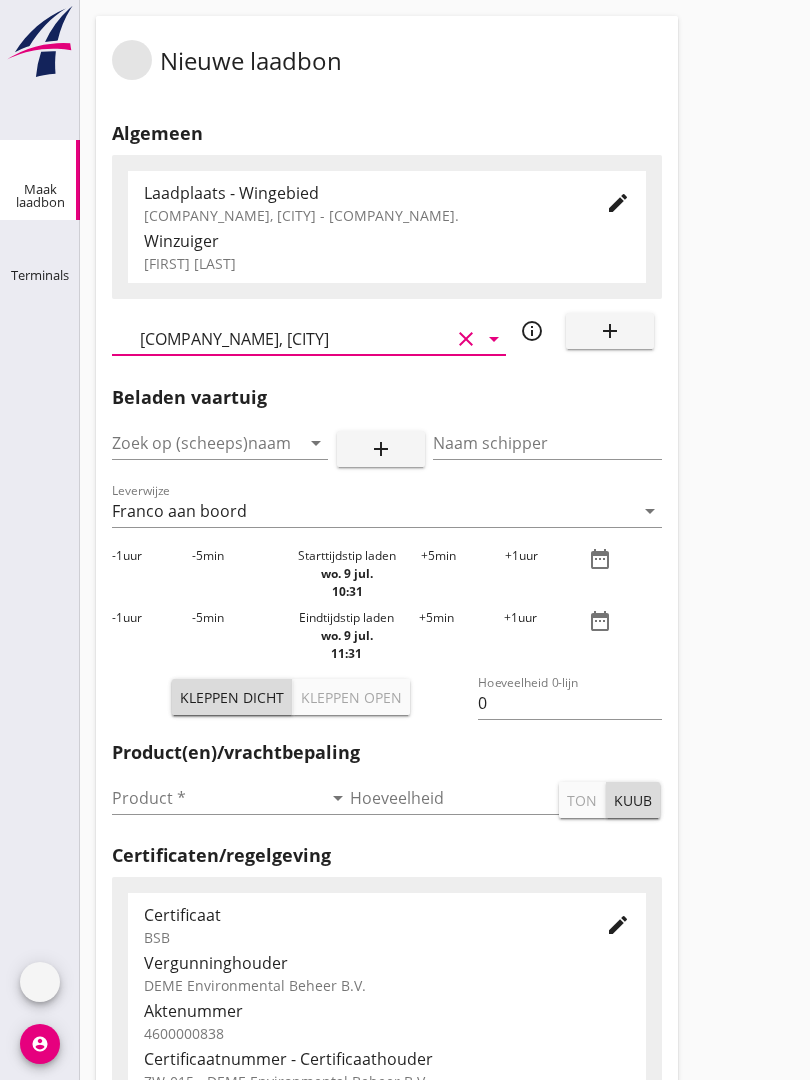 click at bounding box center (192, 443) 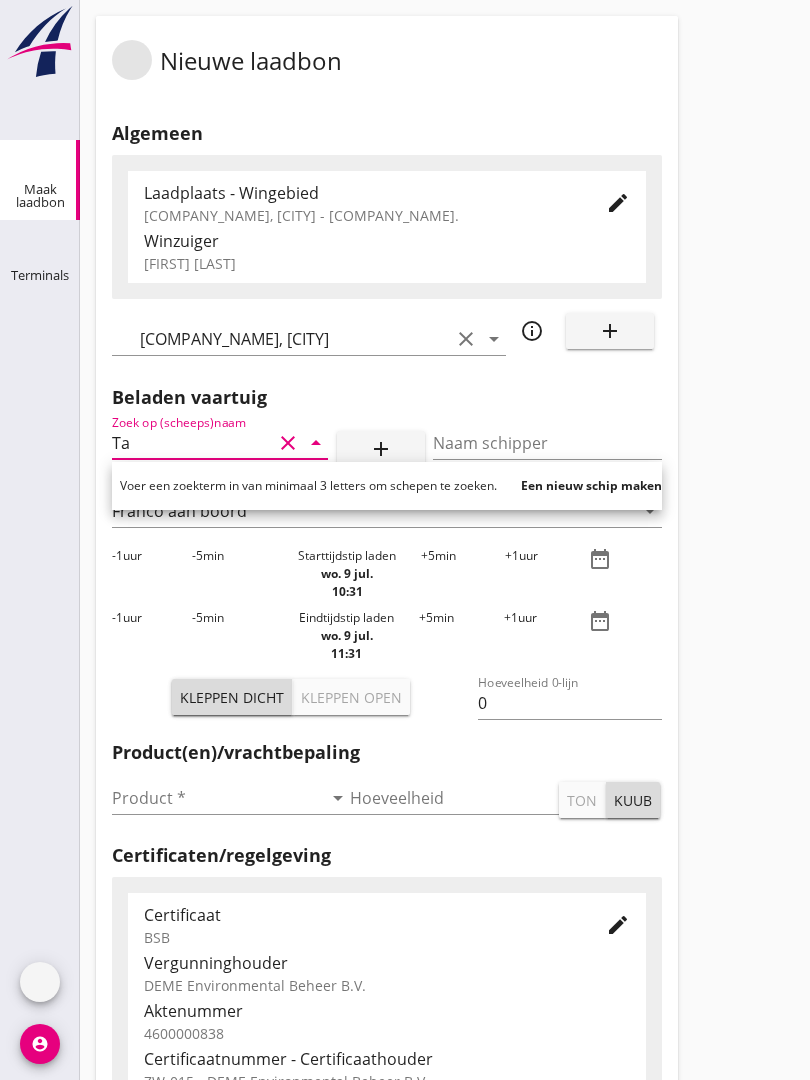 type on "Tau" 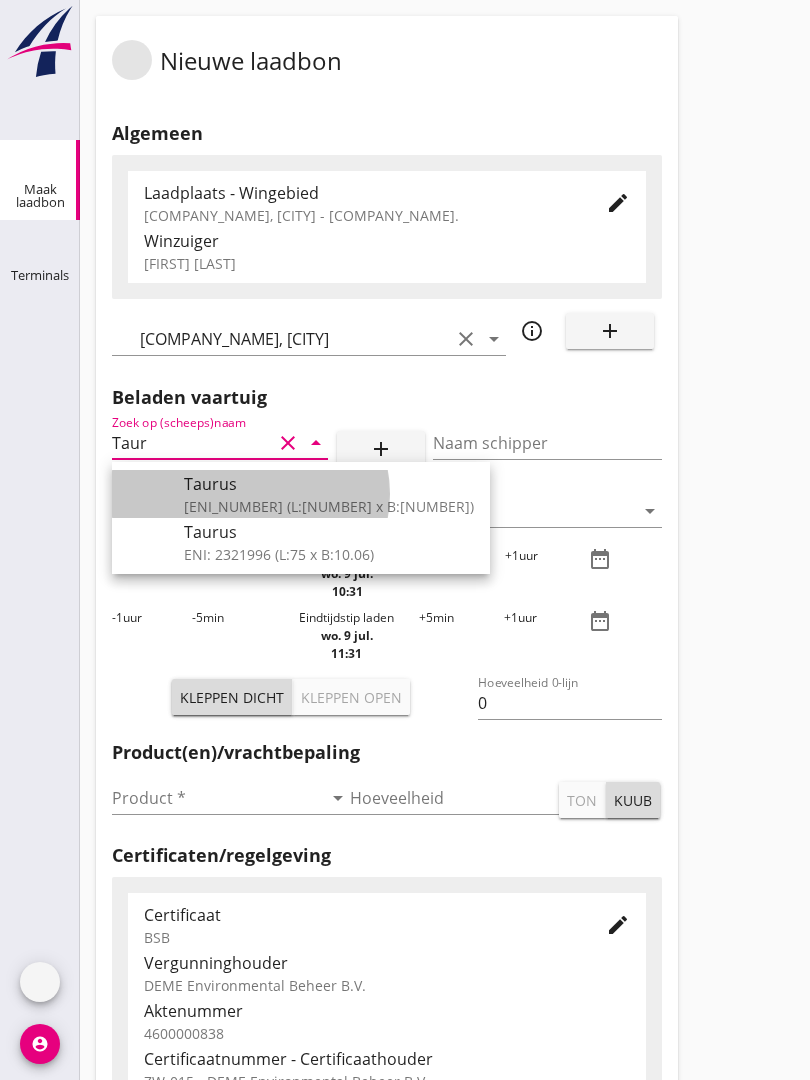 click on "Taurus" at bounding box center (329, 484) 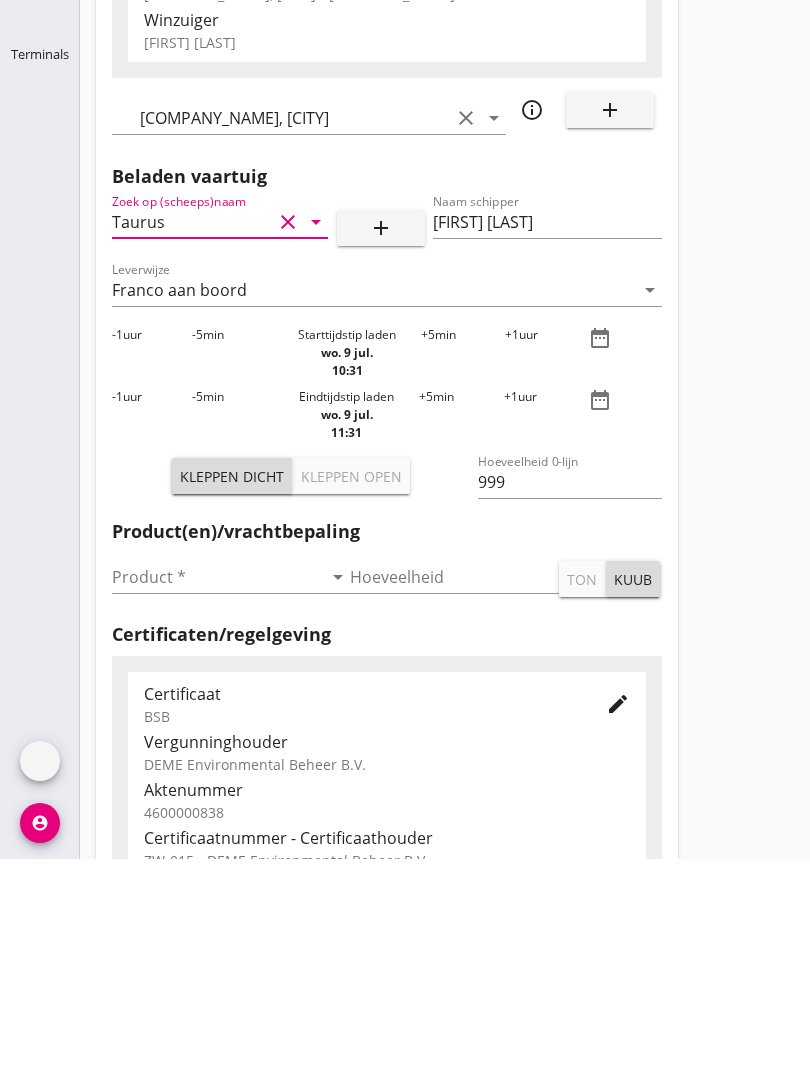 click at bounding box center [217, 798] 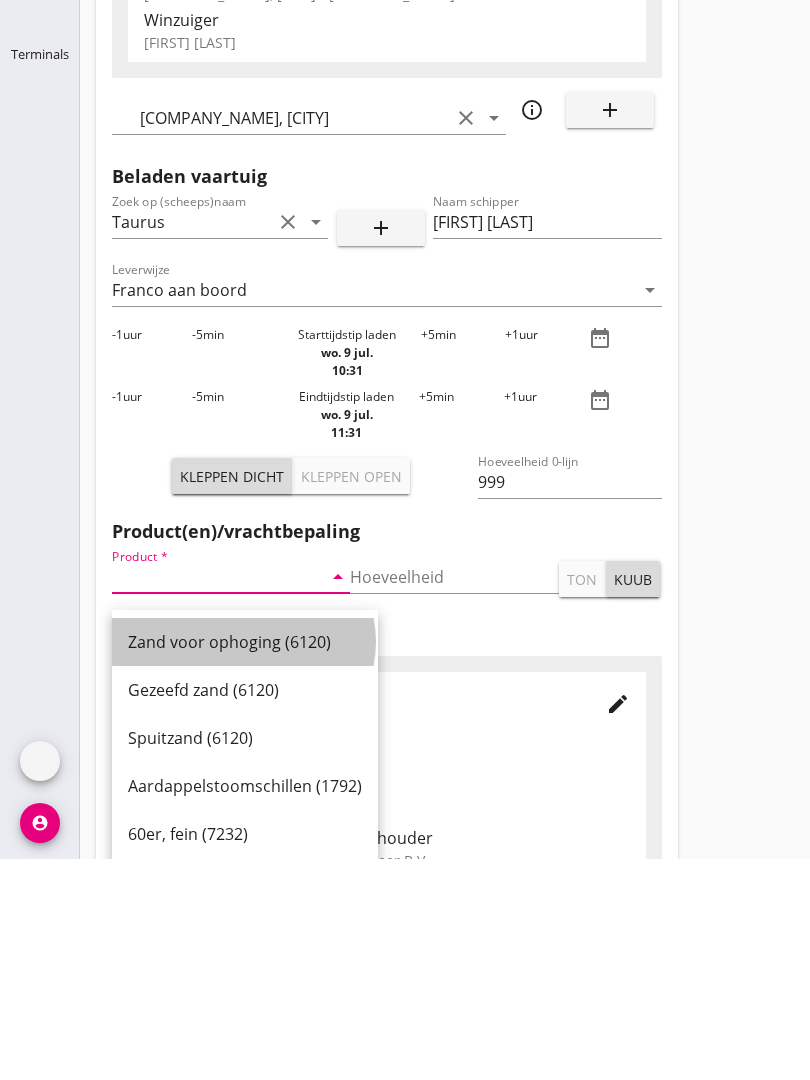 click on "Zand voor ophoging (6120)" at bounding box center [245, 863] 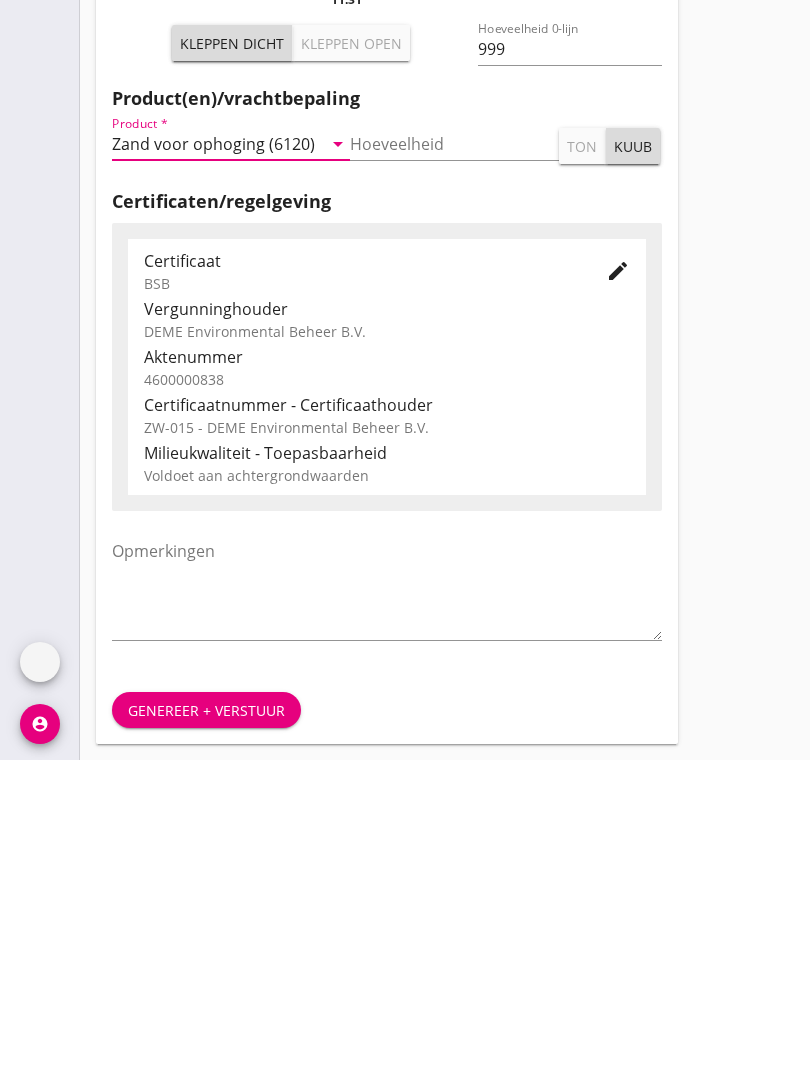 scroll, scrollTop: 350, scrollLeft: 0, axis: vertical 